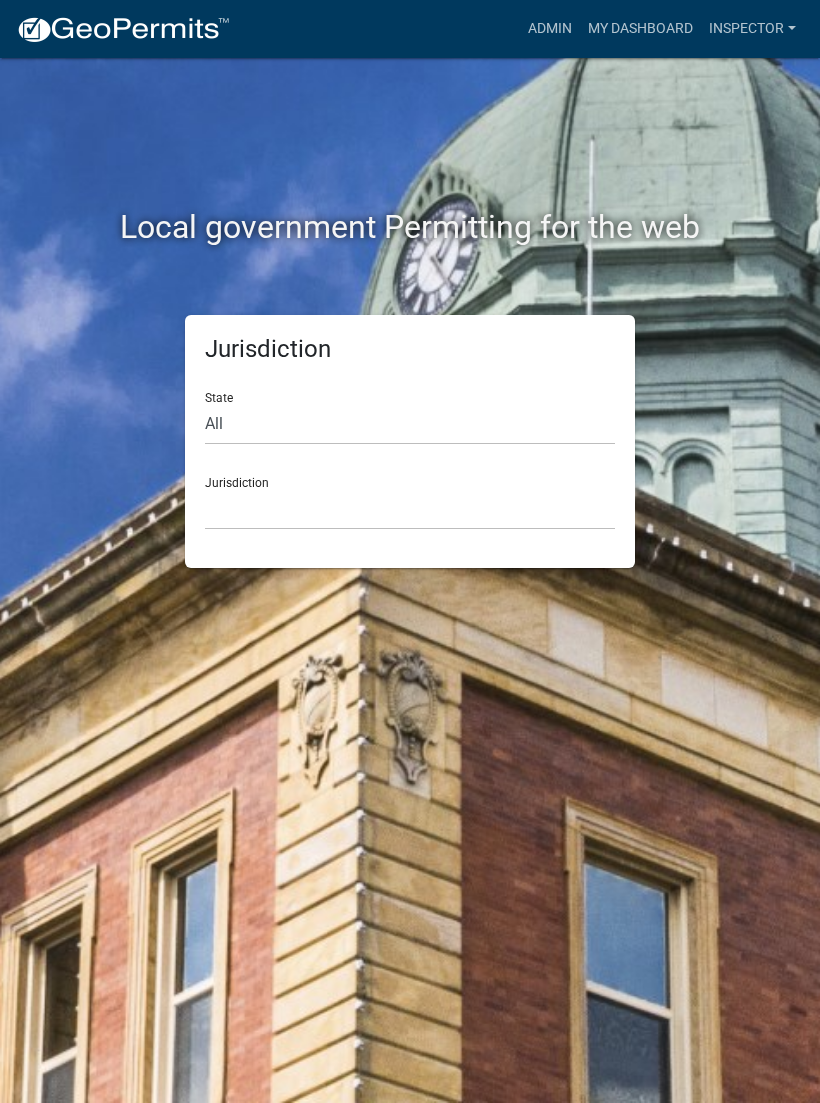 scroll, scrollTop: 0, scrollLeft: 0, axis: both 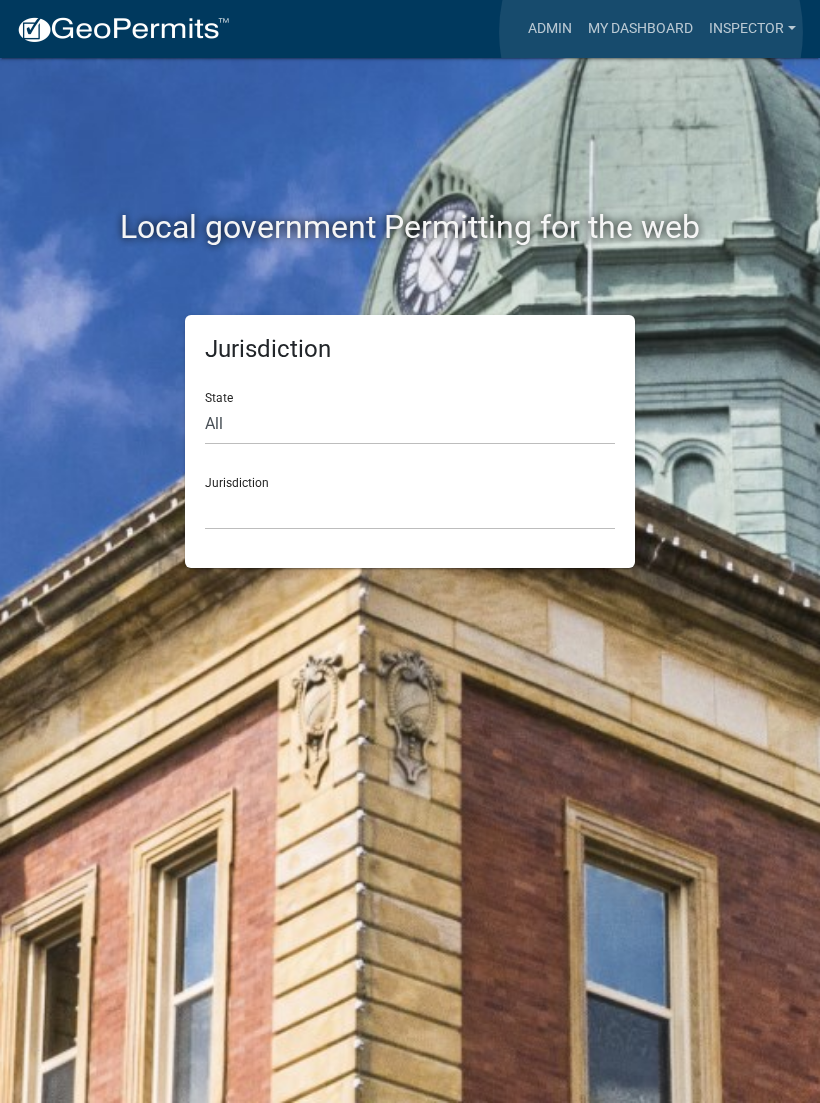 click on "My Dashboard" at bounding box center (640, 29) 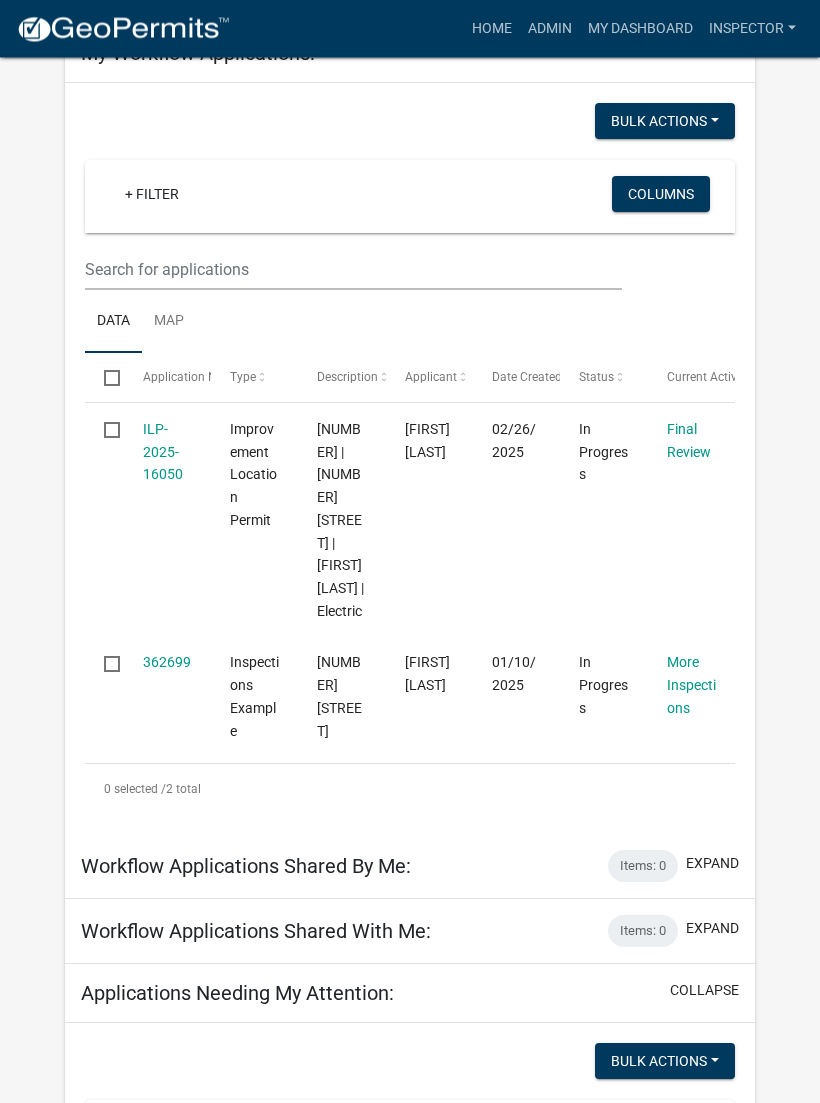 scroll, scrollTop: 0, scrollLeft: 0, axis: both 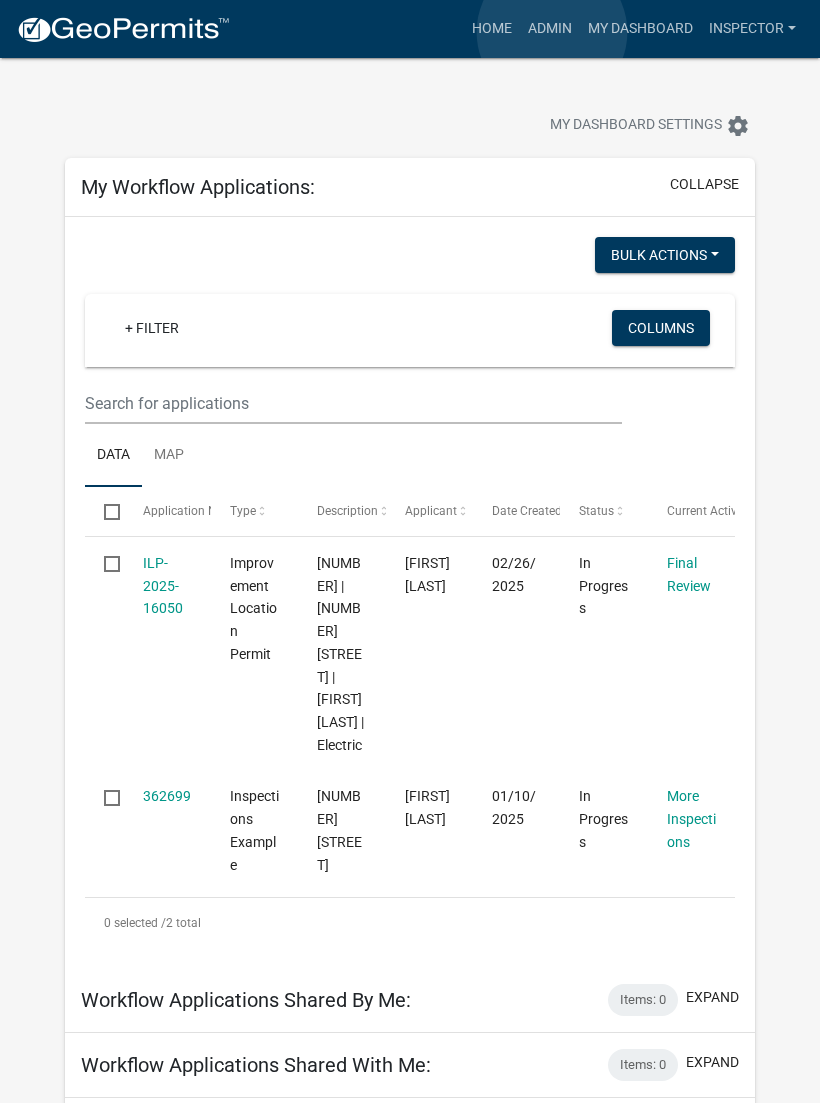 click on "Admin" at bounding box center [550, 29] 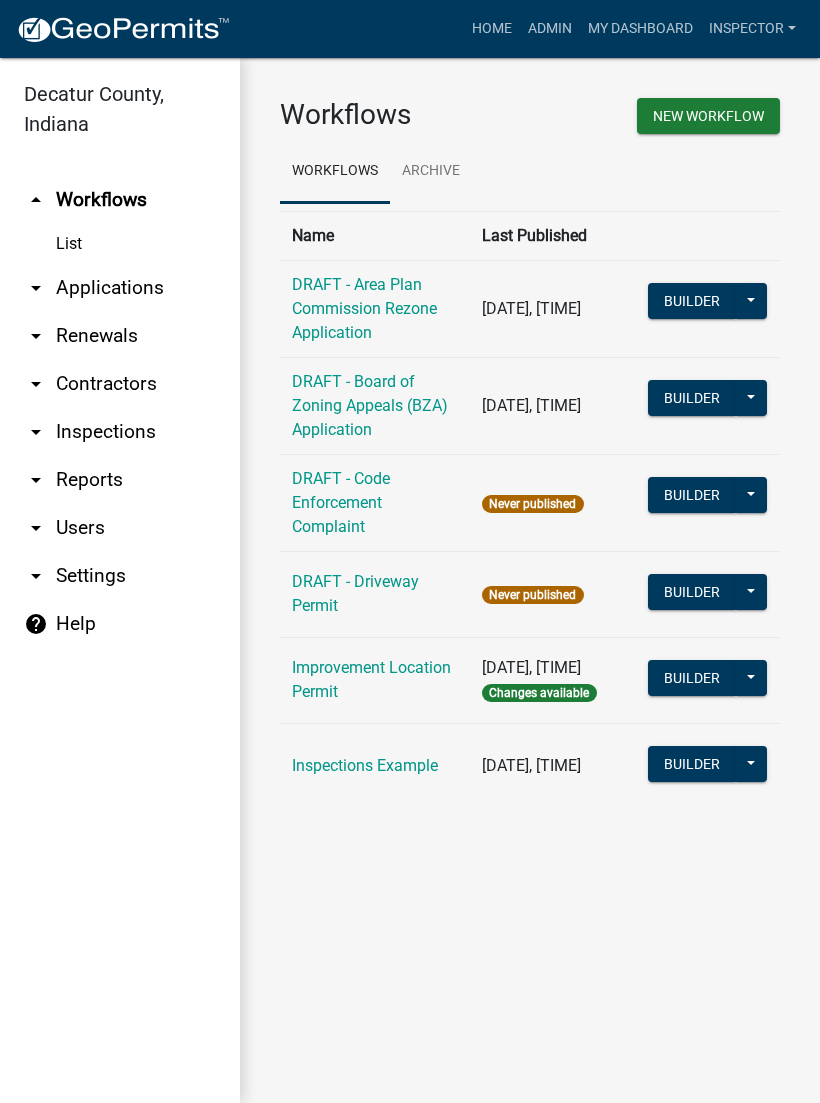 click on "arrow_drop_down   Applications" at bounding box center [120, 288] 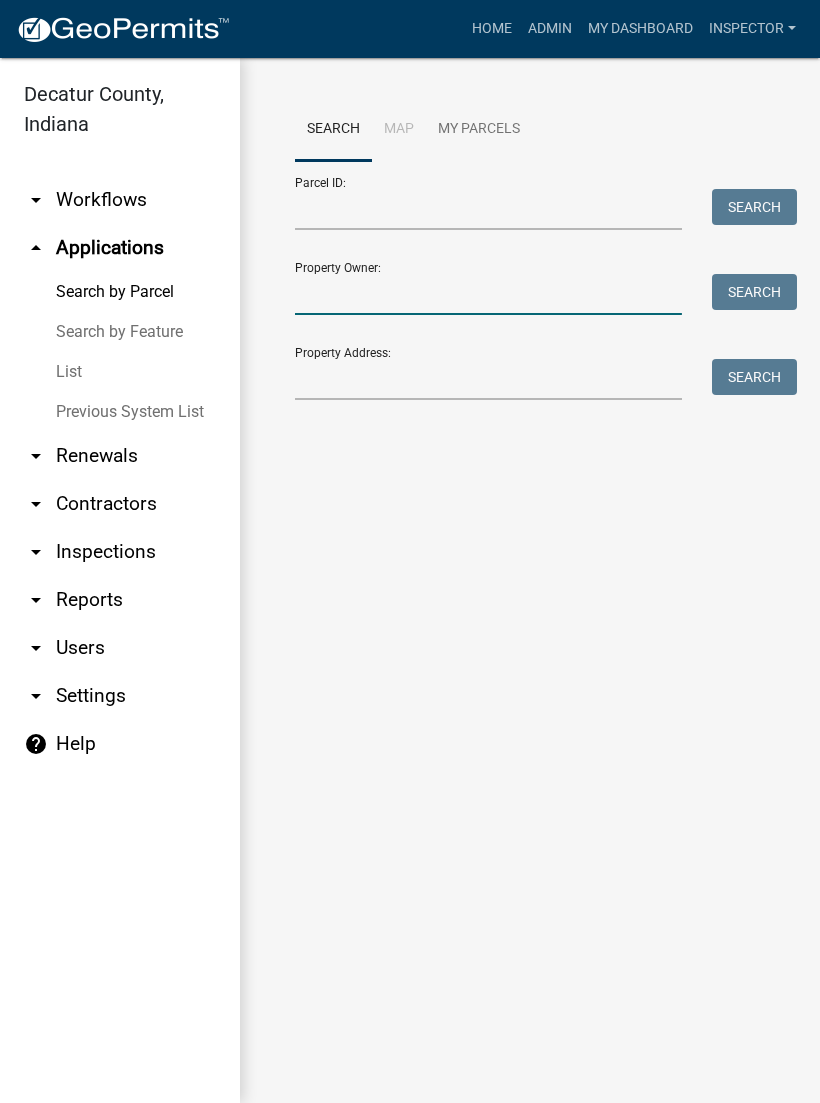 click on "Property Owner:" at bounding box center [488, 294] 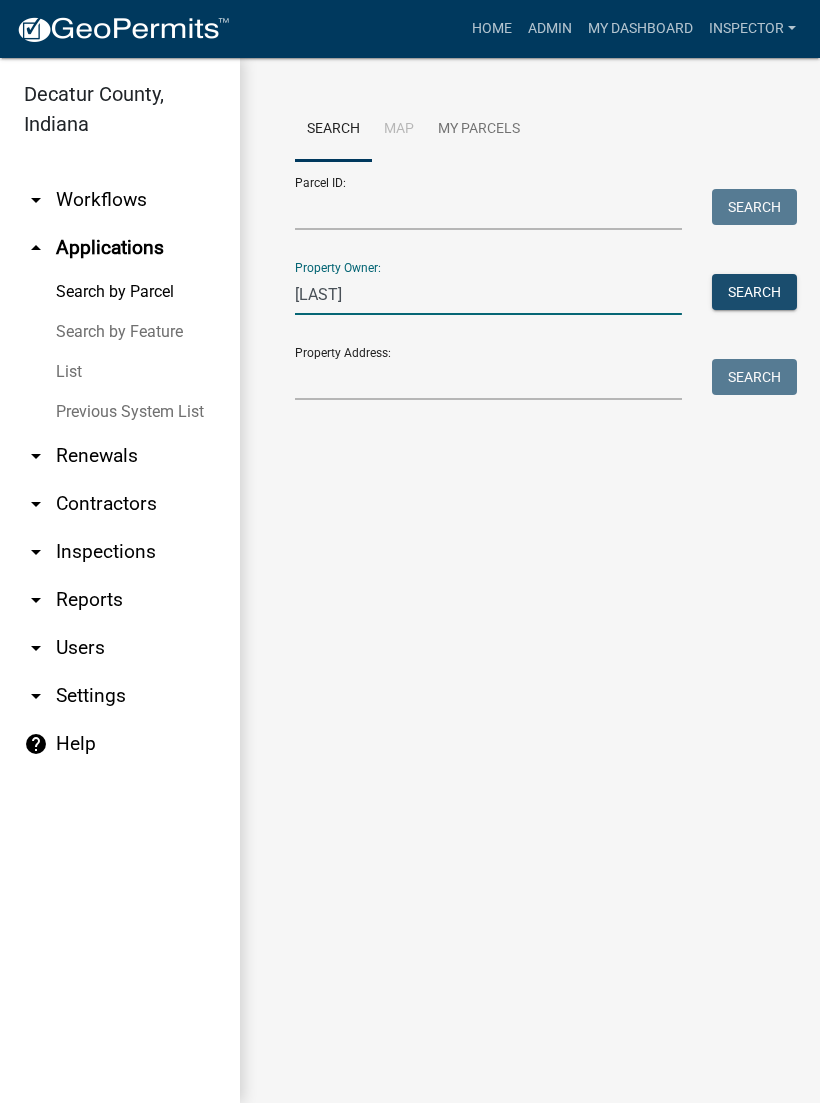type on "[LAST]" 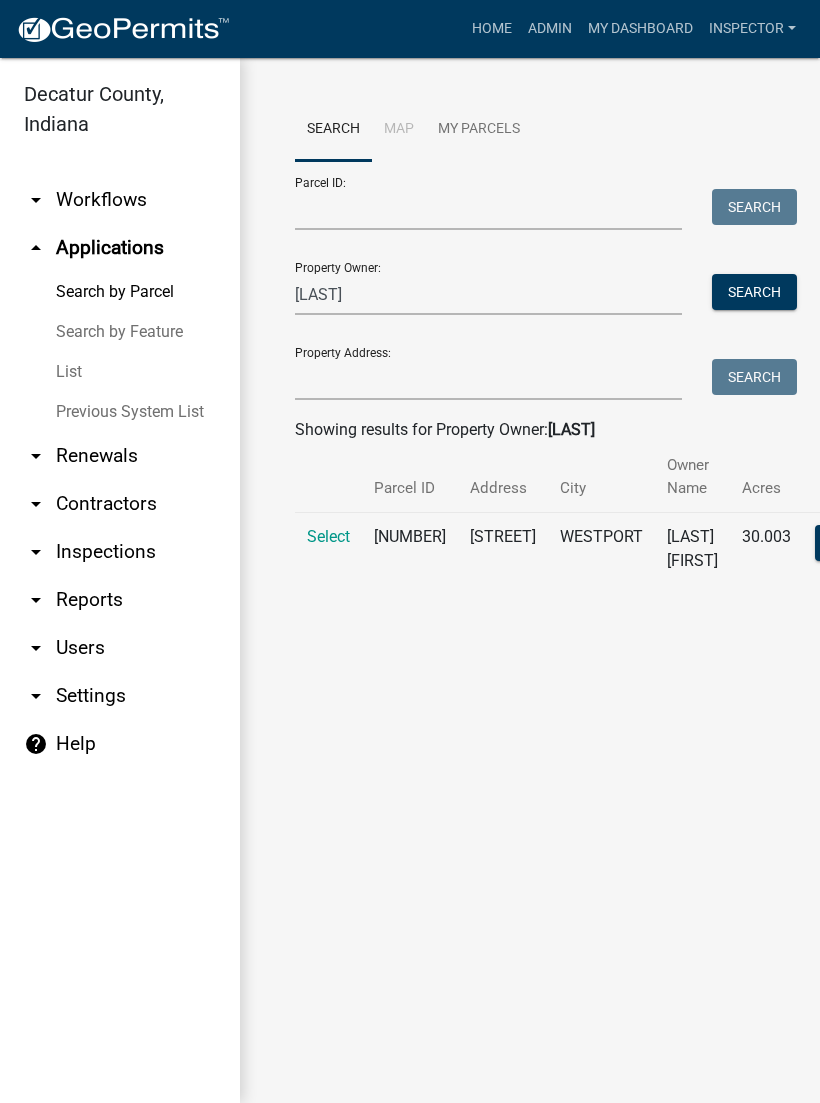 click on "Select" at bounding box center [328, 536] 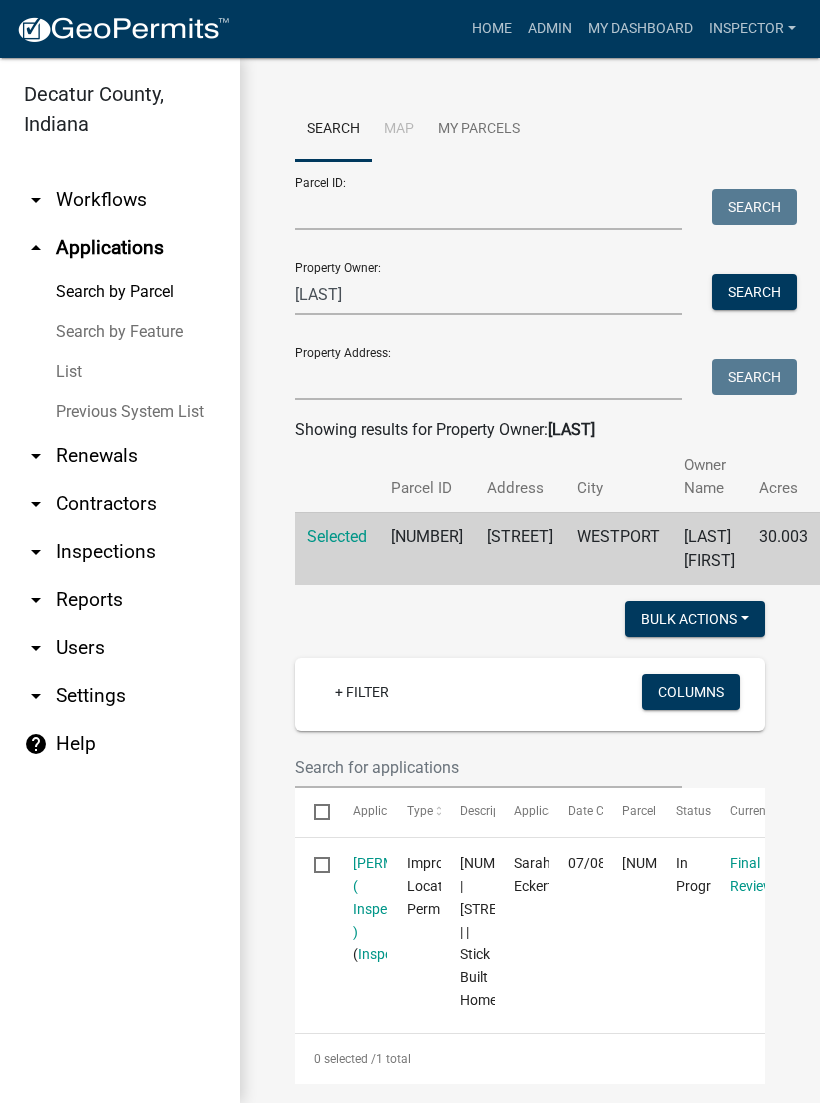 click on "[PERMIT_NUMBER] ( Inspections )" 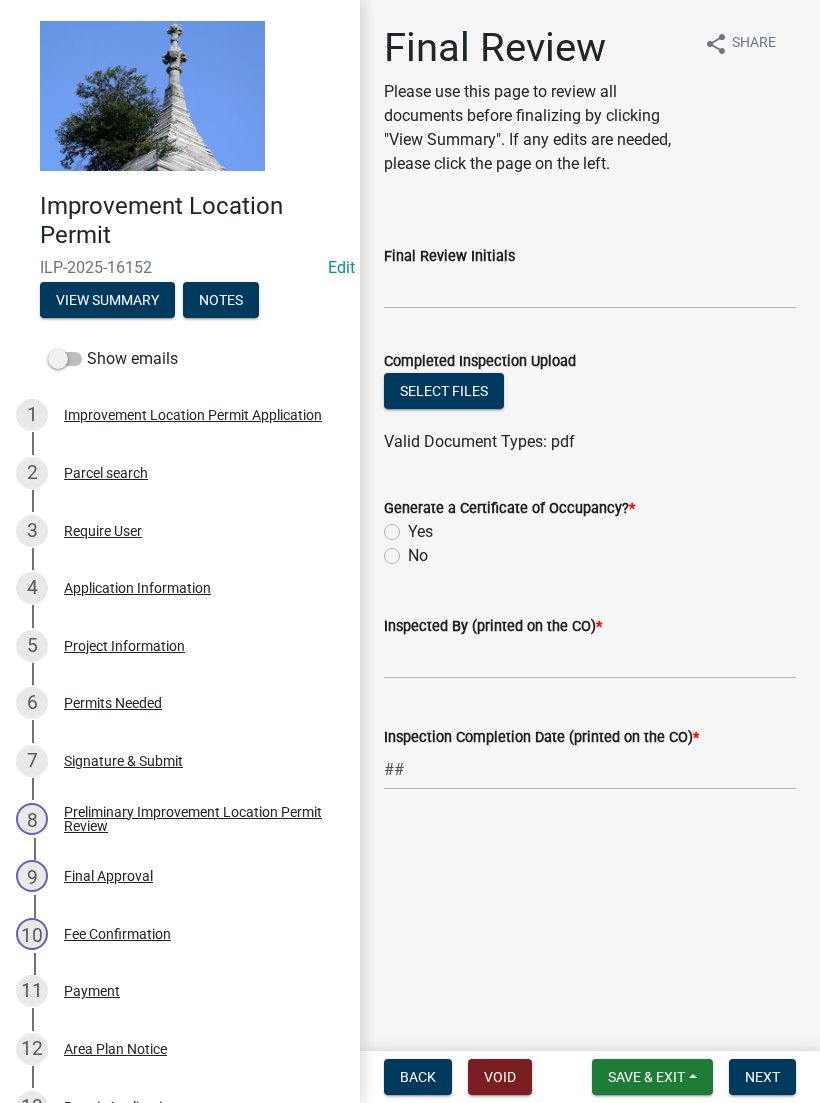 click on "Application Information" at bounding box center [137, 588] 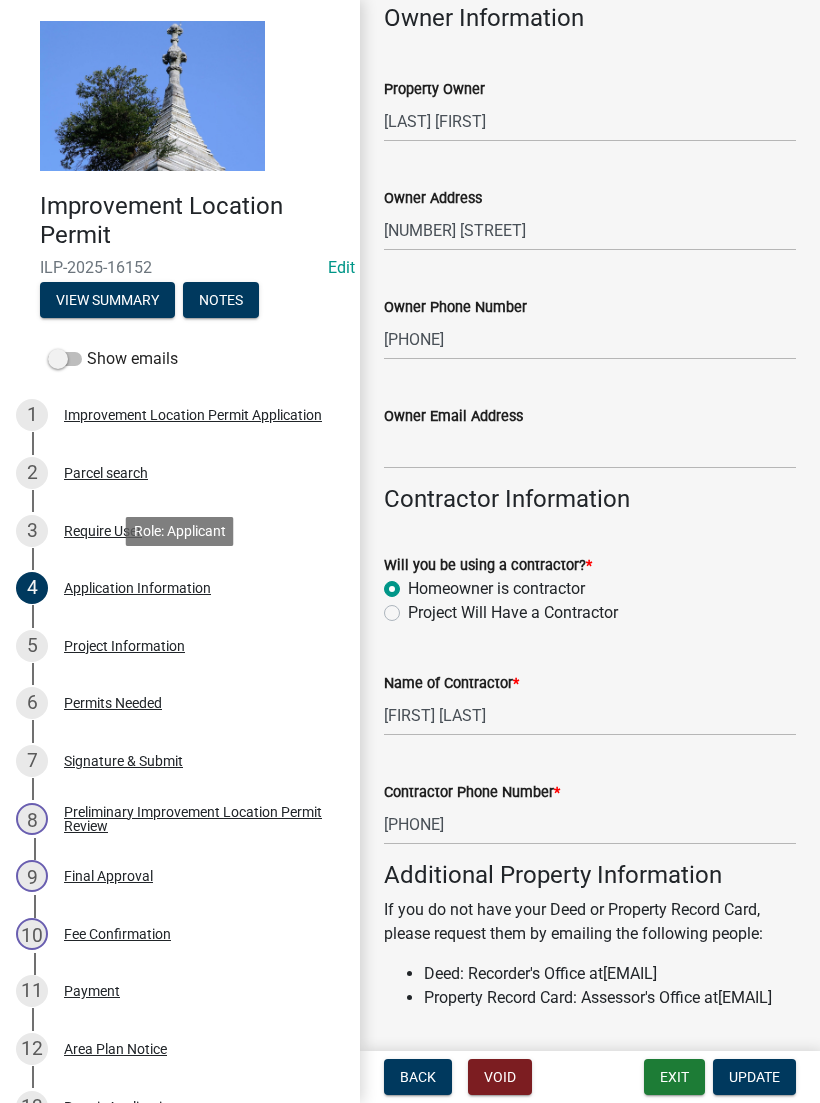 scroll, scrollTop: 665, scrollLeft: 0, axis: vertical 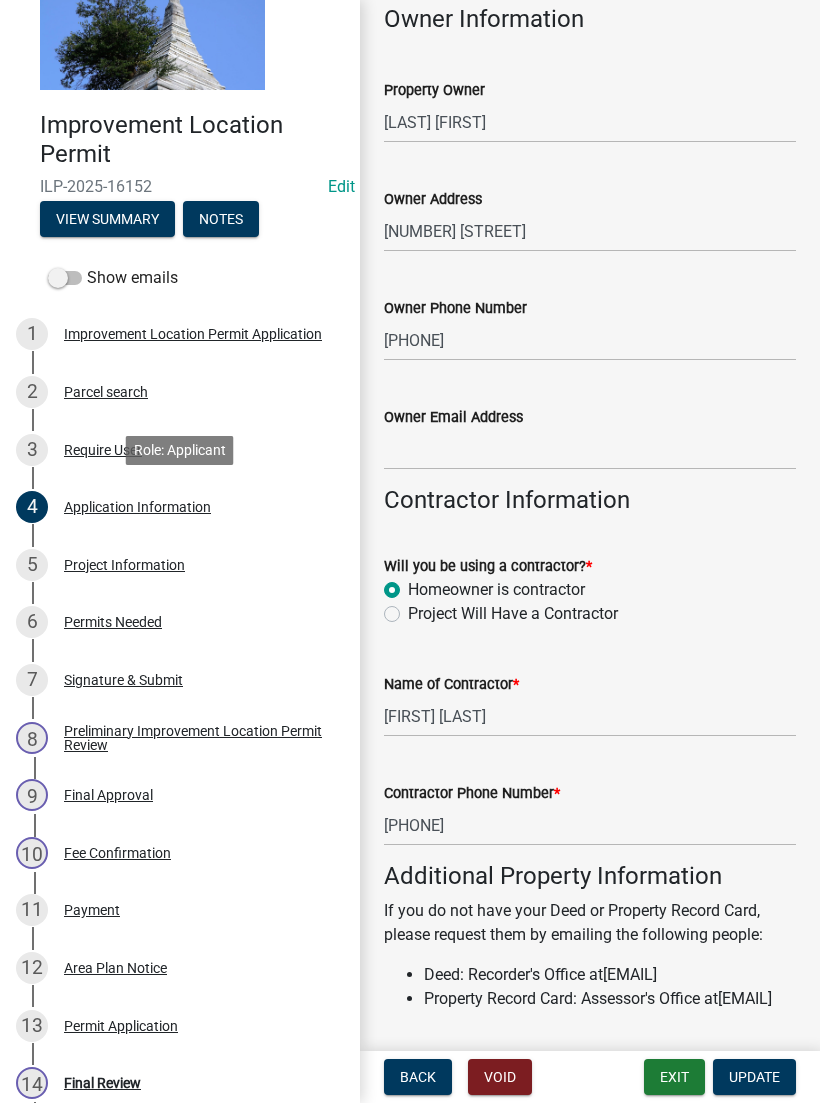 click on "Project Information" at bounding box center (124, 565) 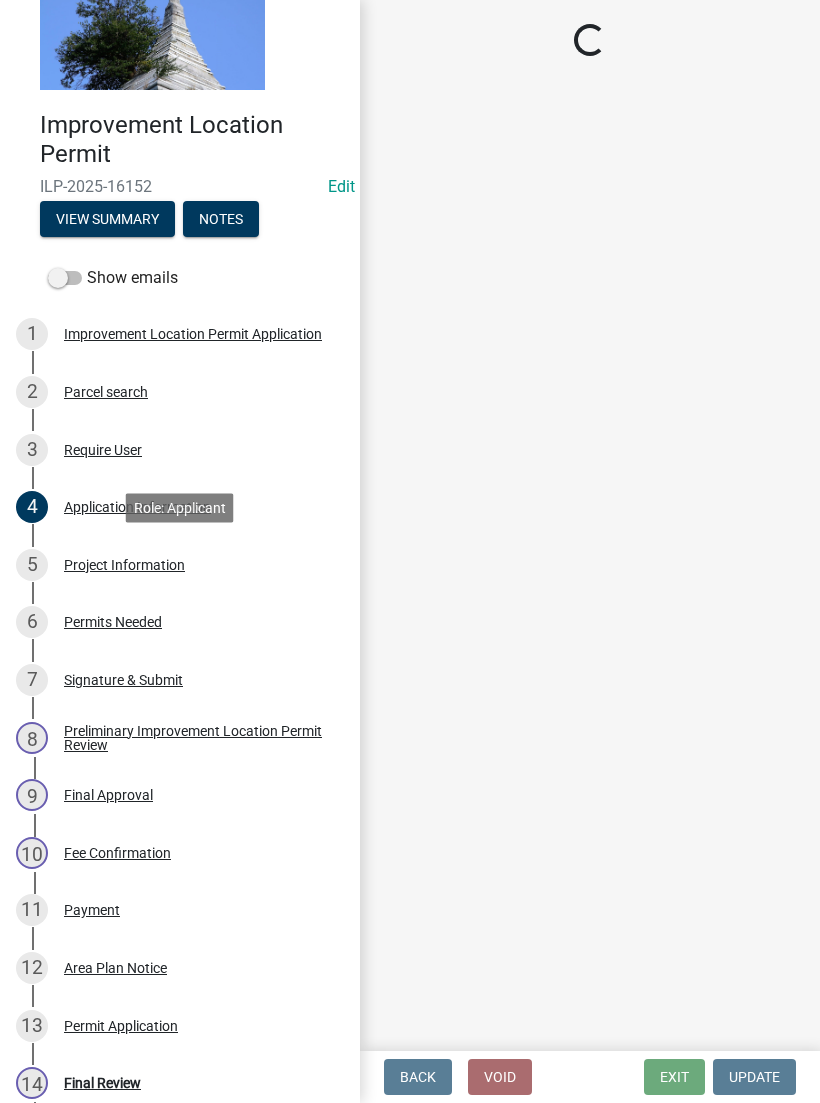 scroll, scrollTop: 0, scrollLeft: 0, axis: both 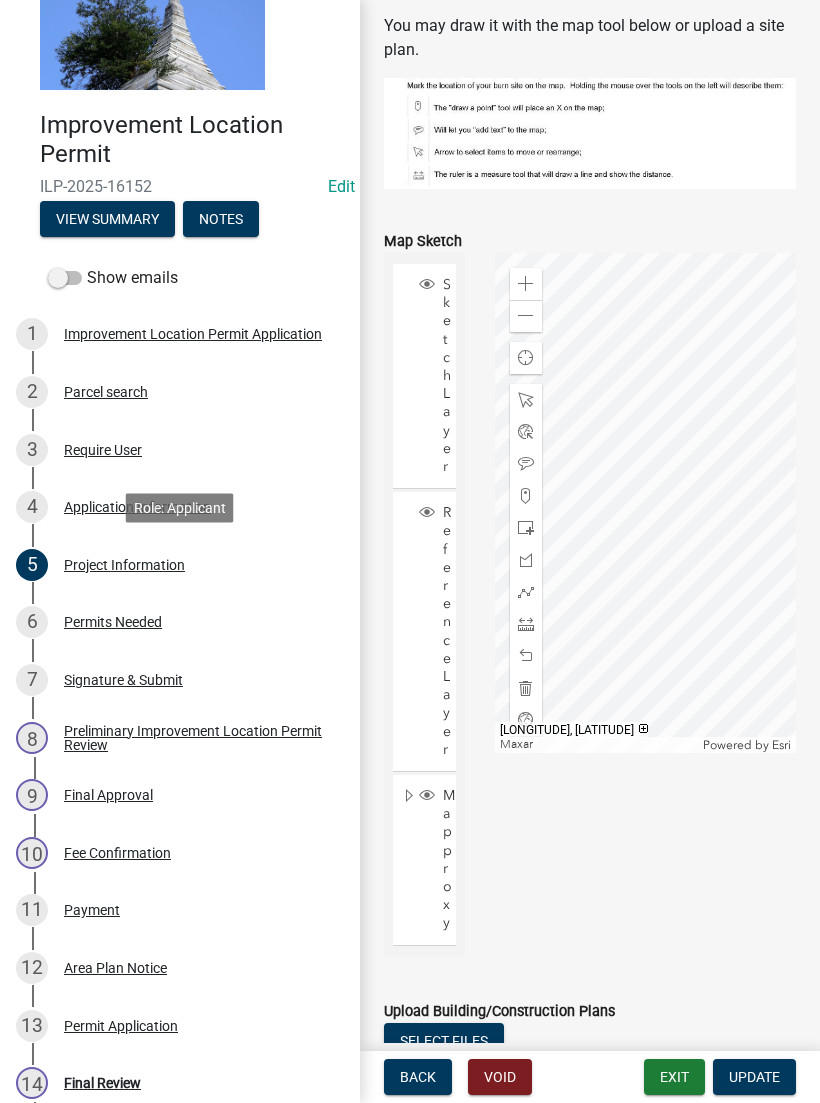 click on "Application Information" at bounding box center (137, 507) 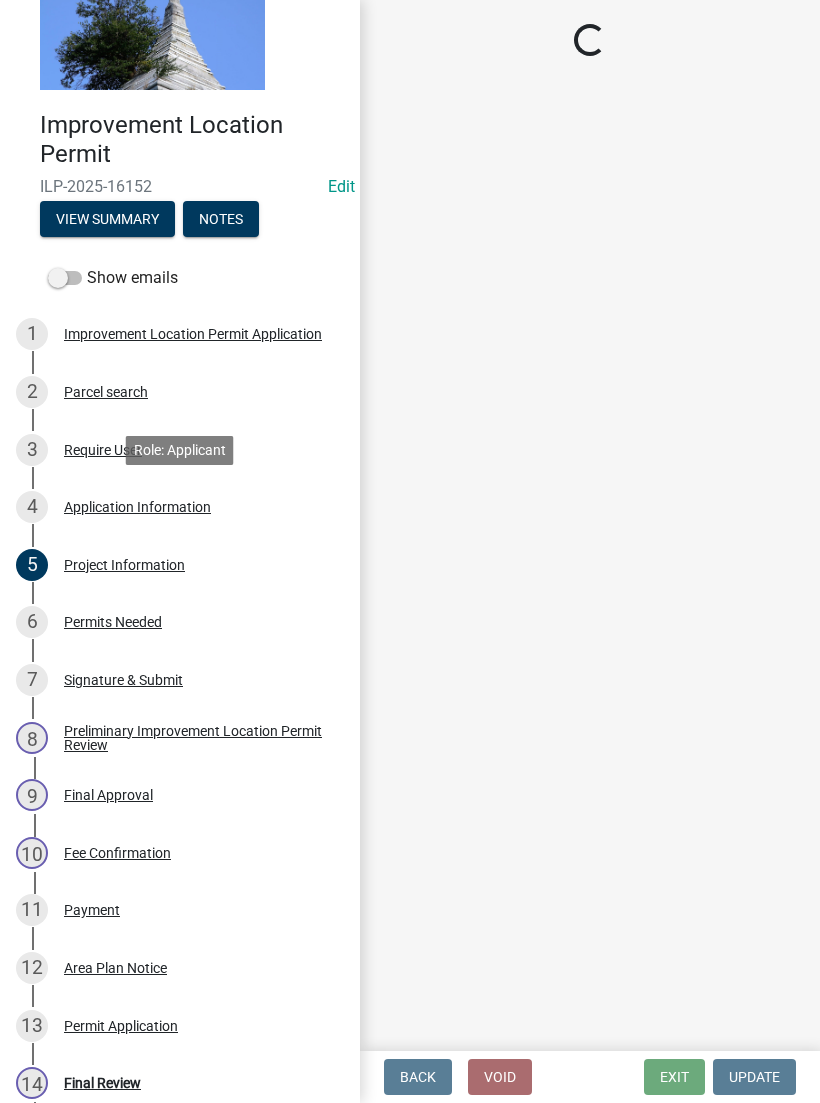 scroll, scrollTop: 0, scrollLeft: 0, axis: both 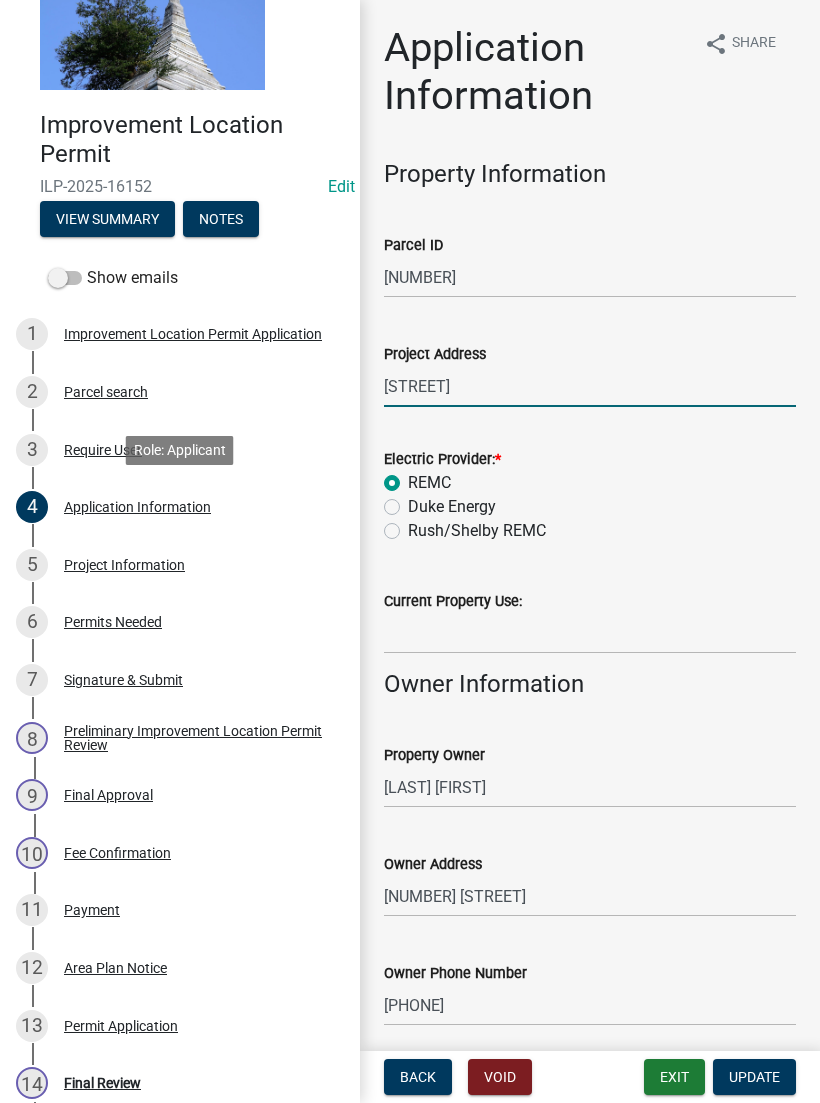click on "[STREET]" at bounding box center [590, 386] 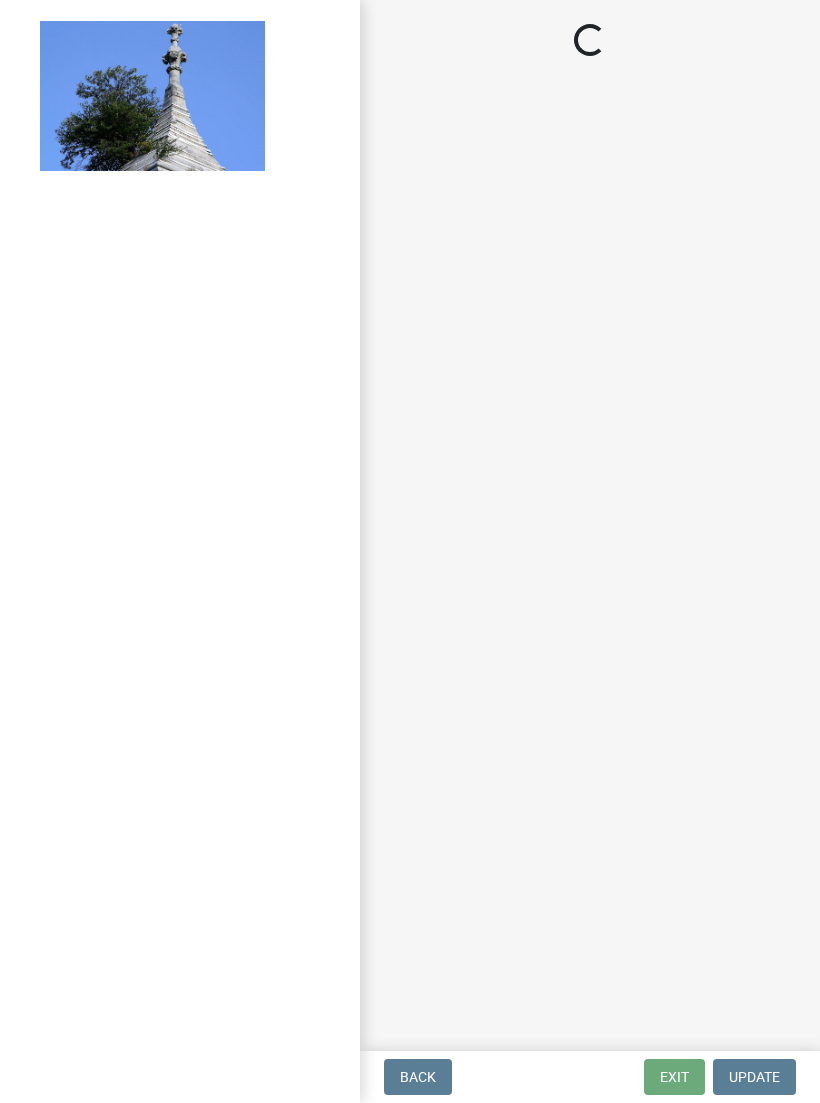 scroll, scrollTop: 0, scrollLeft: 0, axis: both 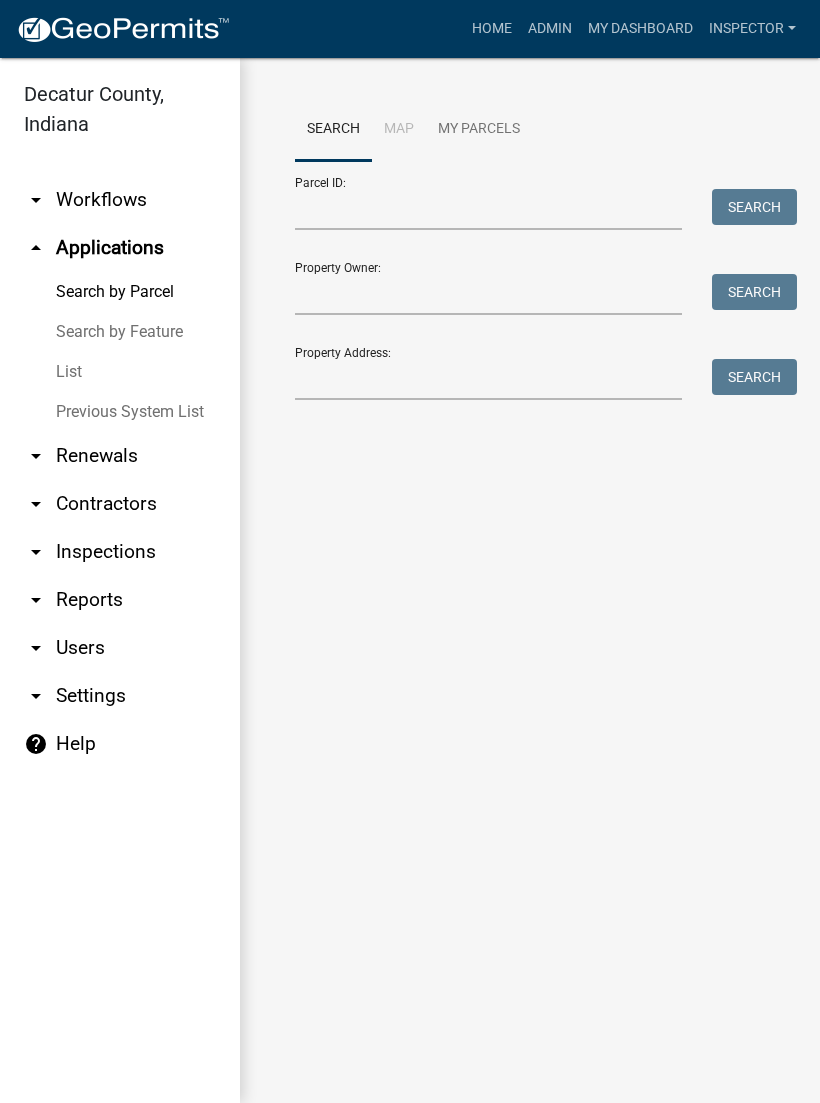 click on "Property Owner:   Search" at bounding box center [530, 280] 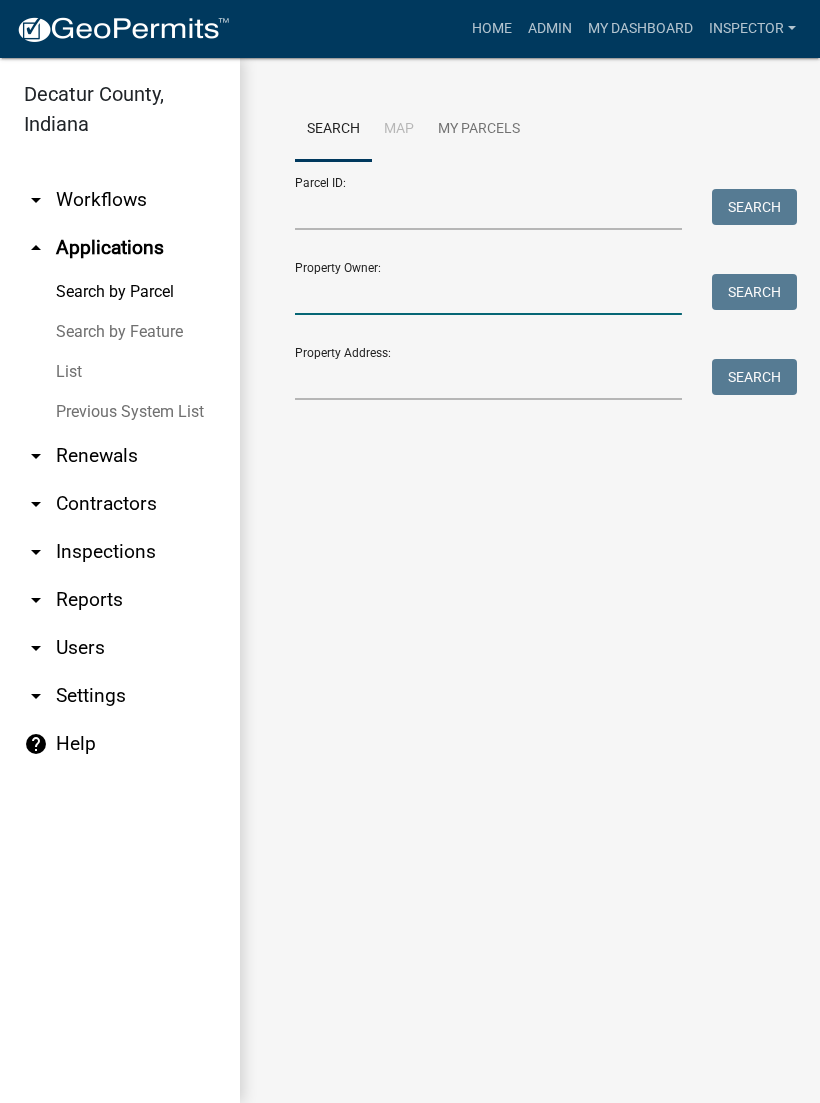 click on "Property Owner:" at bounding box center (488, 294) 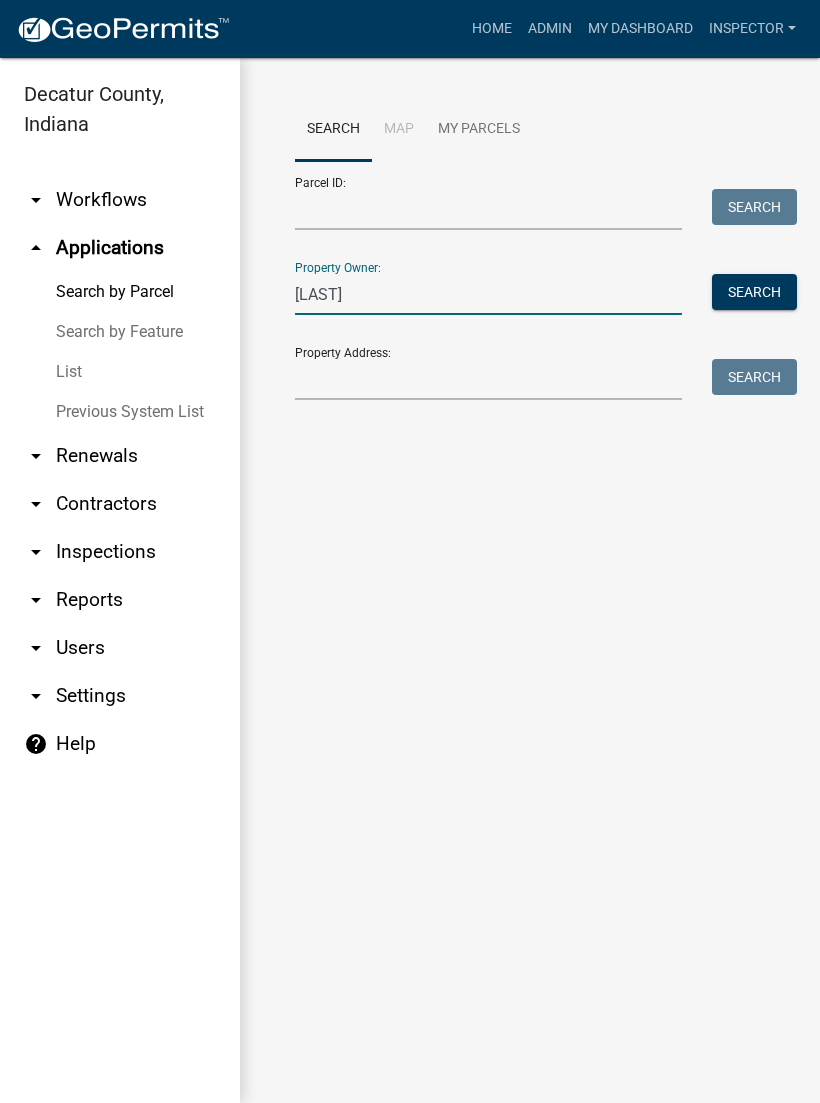 type on "[LAST]" 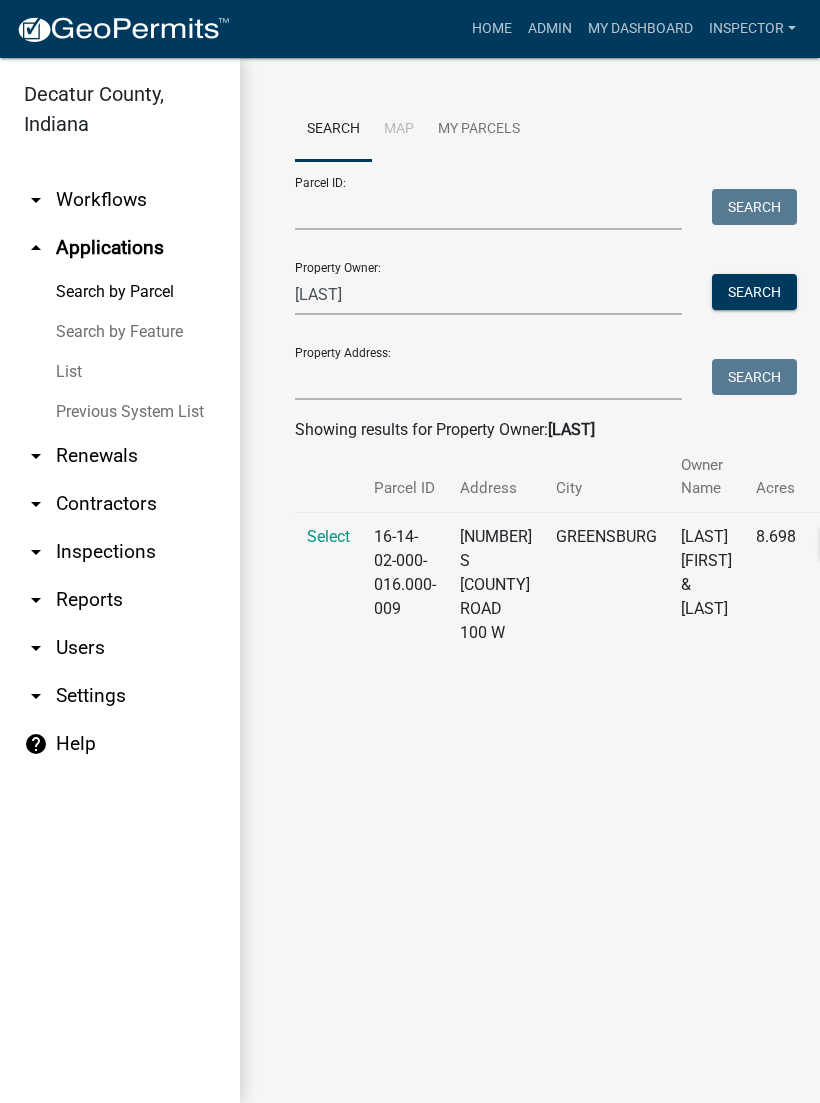 click on "Select" at bounding box center (328, 536) 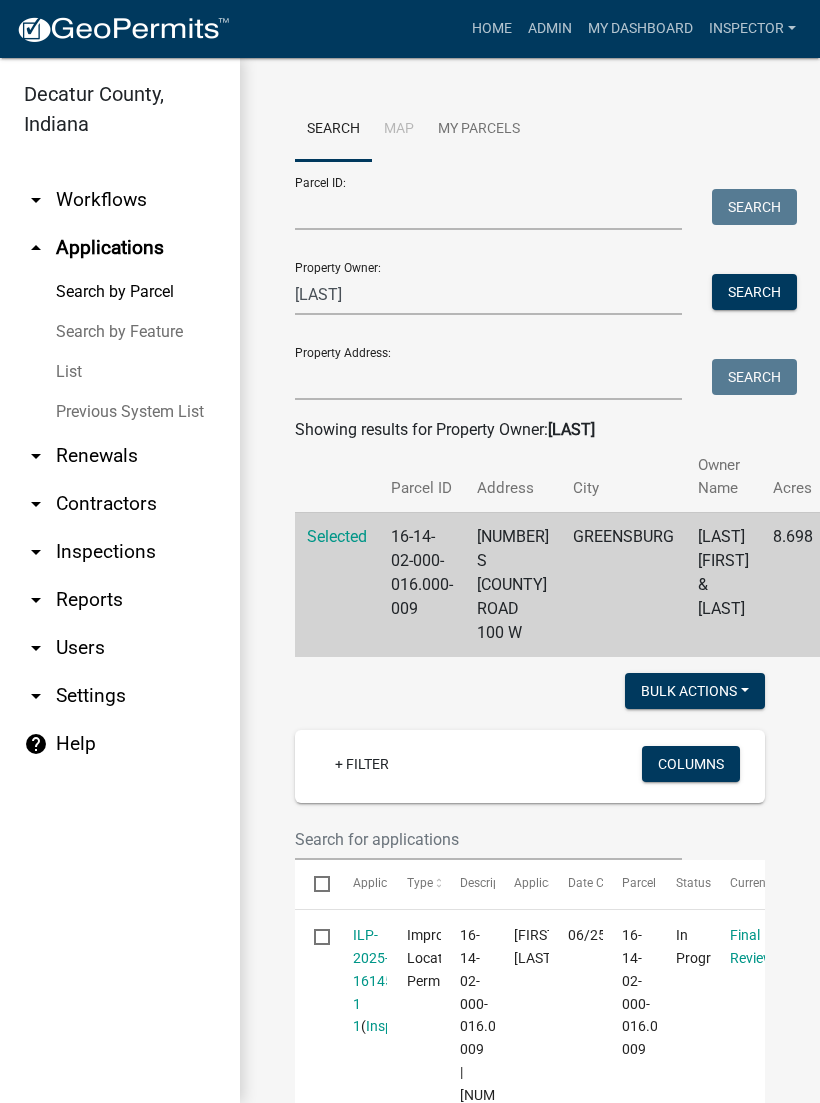 click on "ILP-2025-16145 1 1" 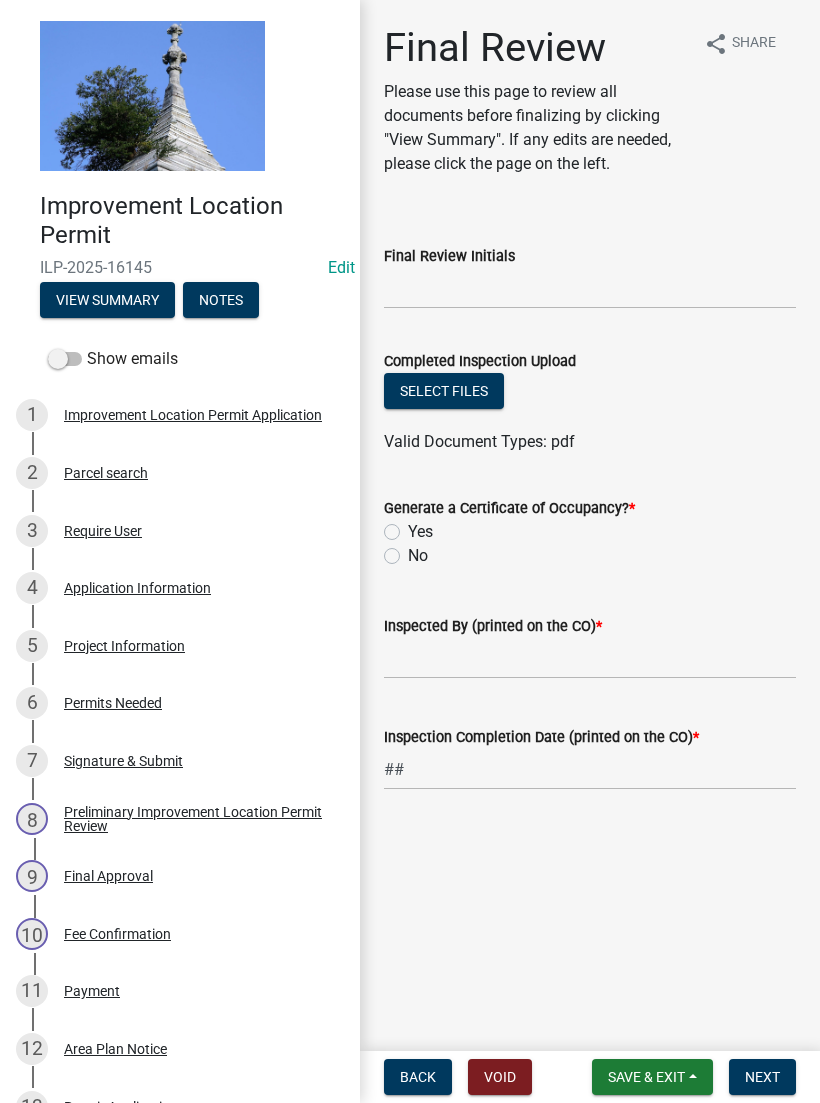click on "Application Information" at bounding box center [137, 588] 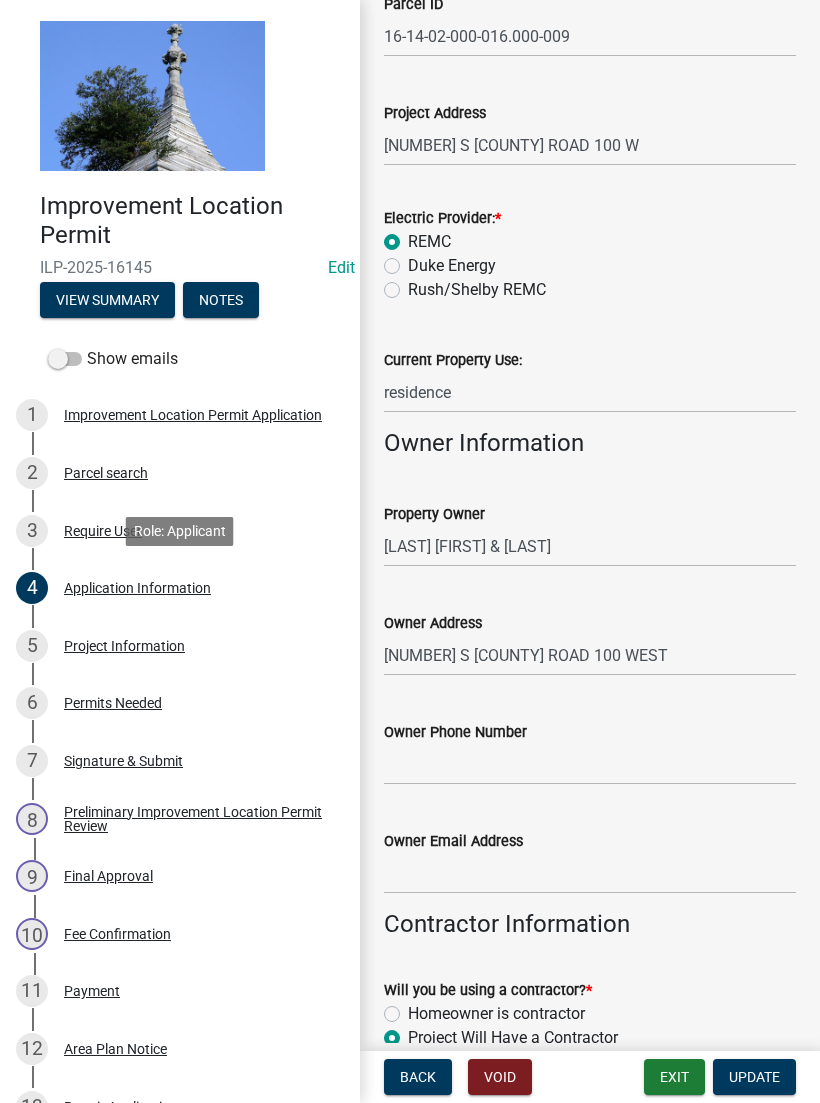 scroll, scrollTop: 254, scrollLeft: 0, axis: vertical 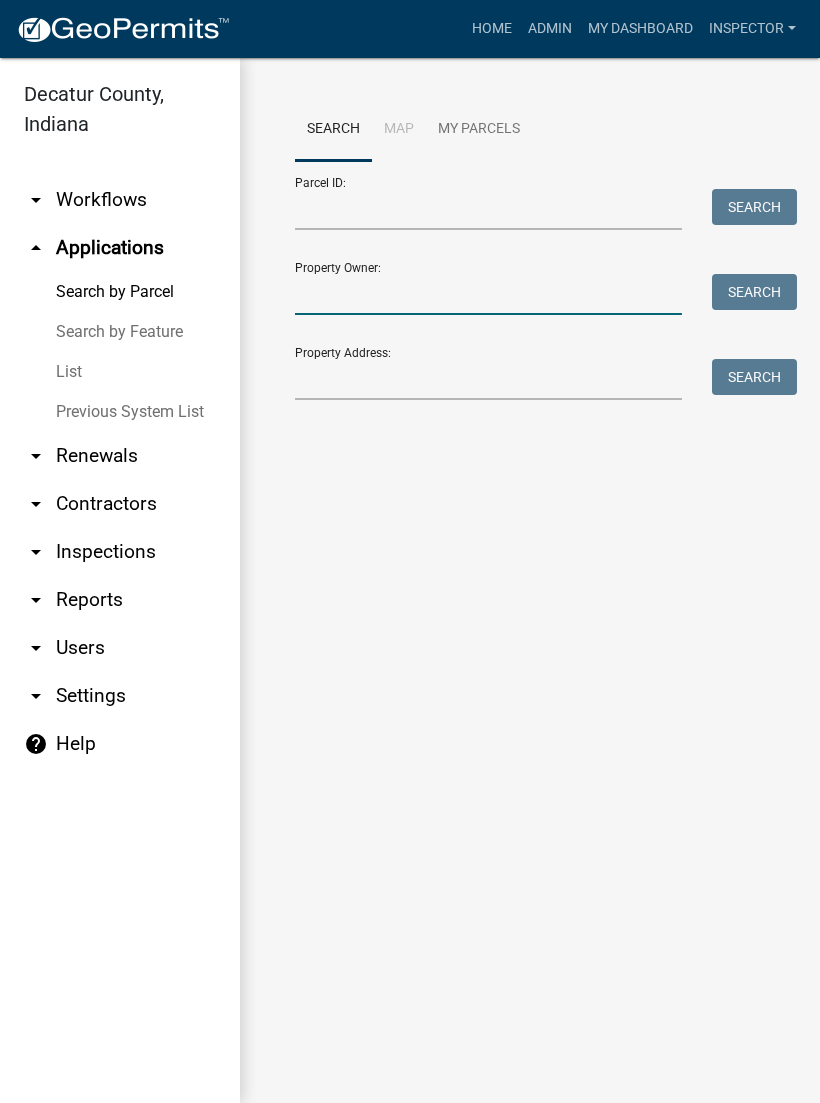 click on "Property Owner:" at bounding box center [488, 294] 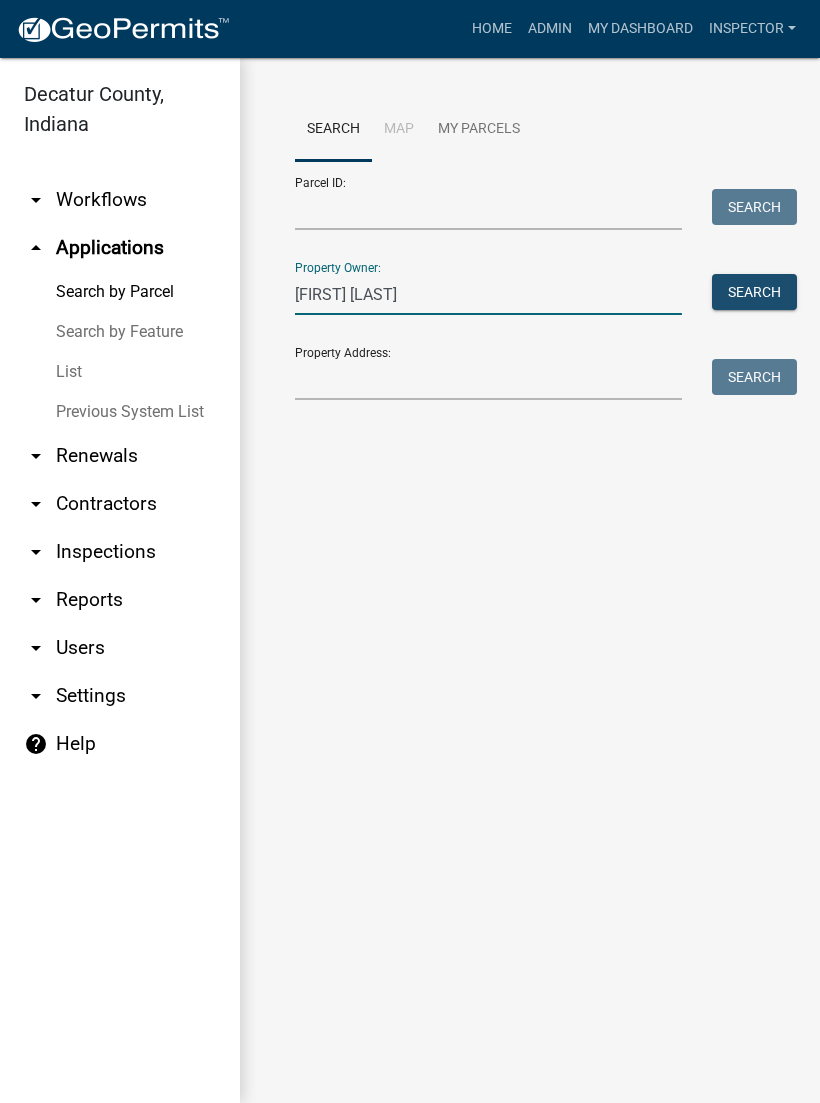 type on "Vic watts" 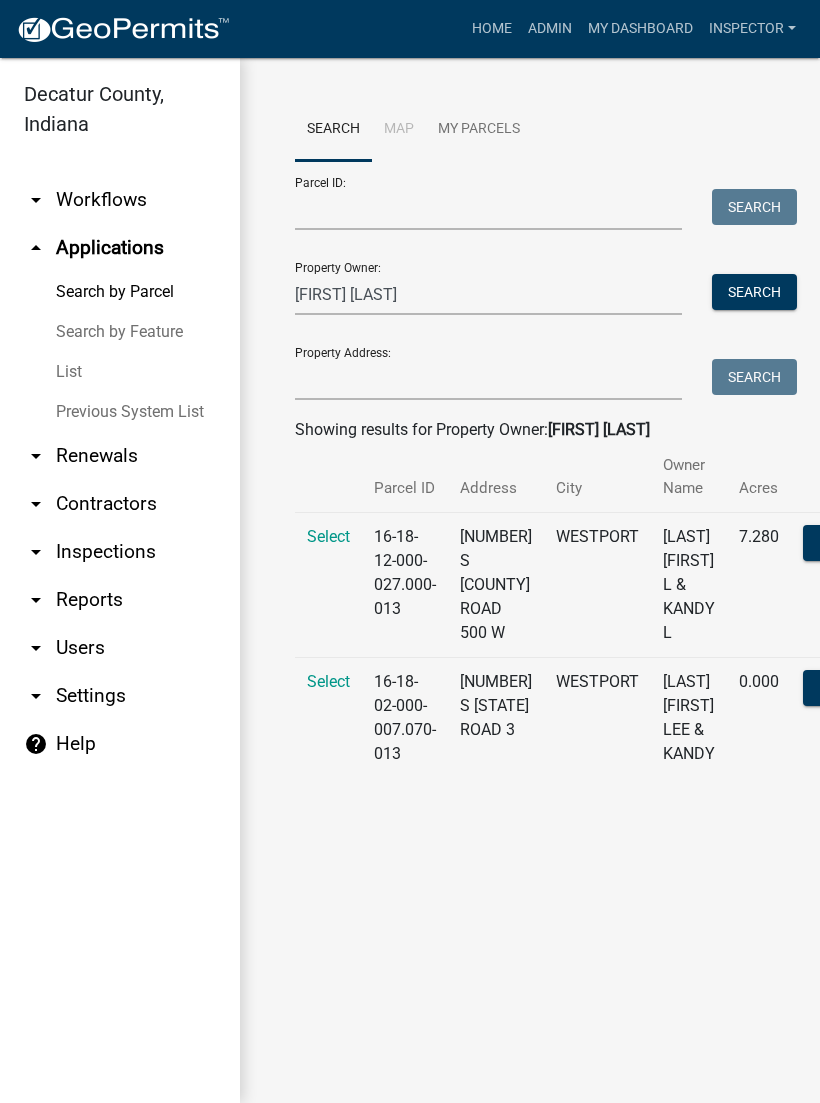 click on "Select" at bounding box center [328, 536] 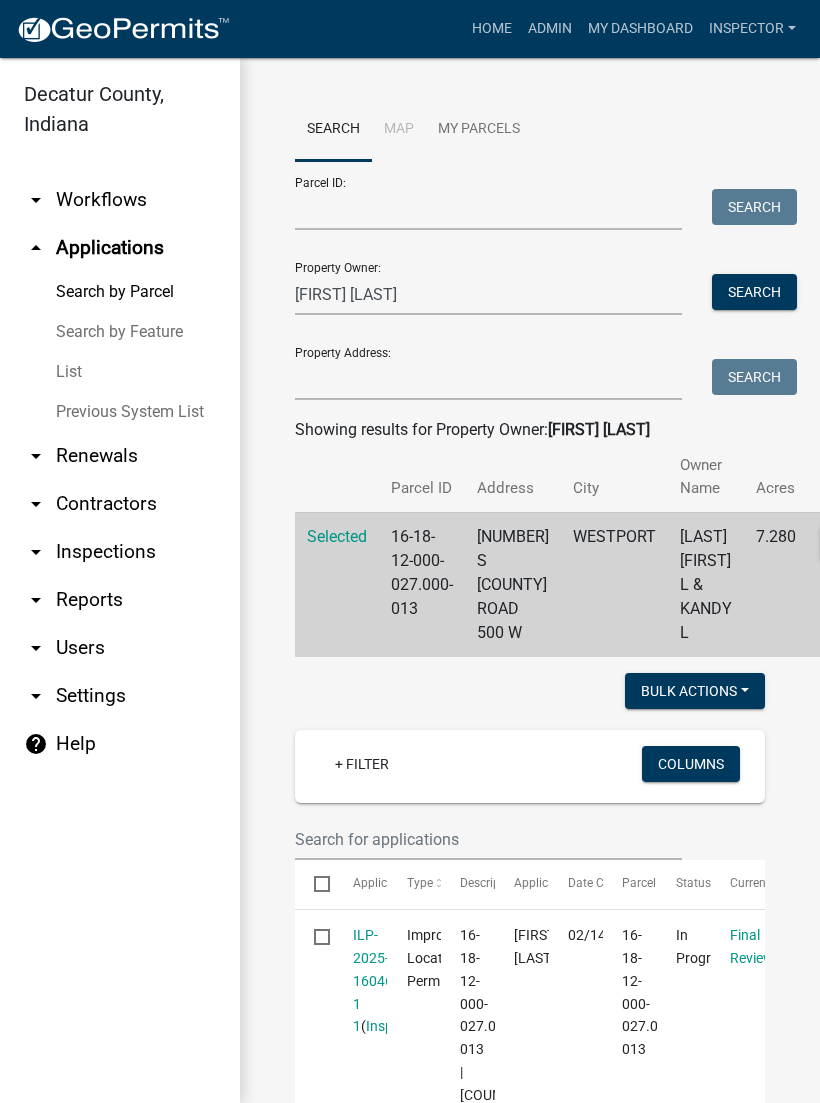 click on "16-18-12-000-027.000-013" at bounding box center (422, 584) 